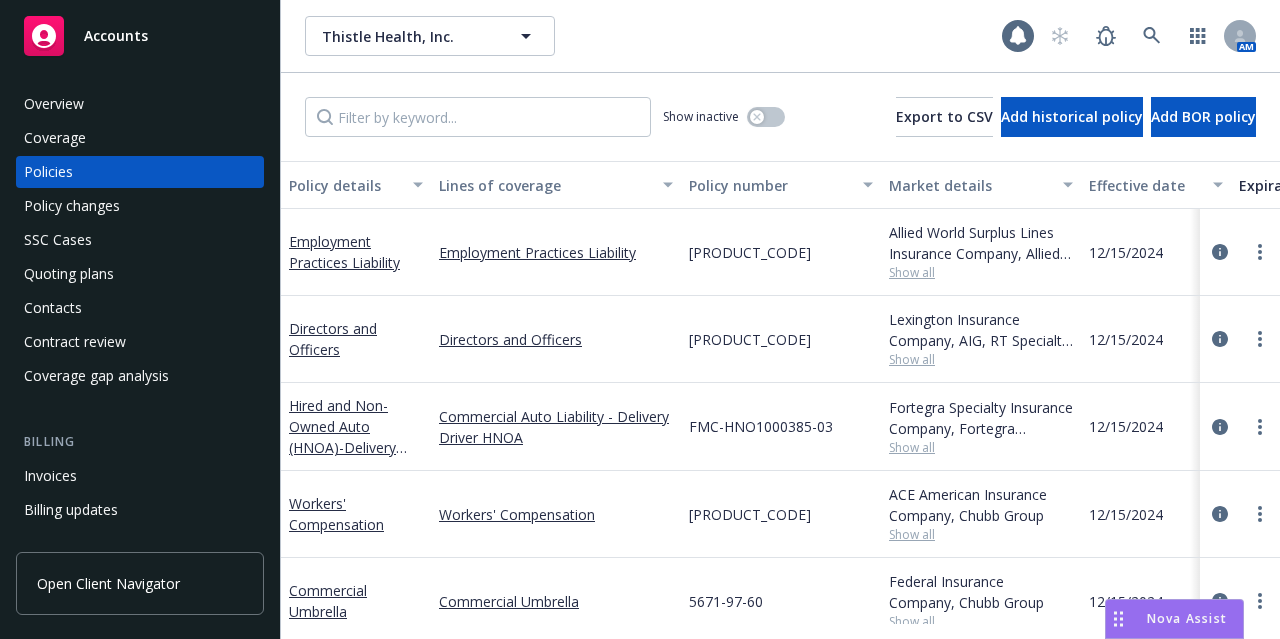 scroll, scrollTop: 0, scrollLeft: 0, axis: both 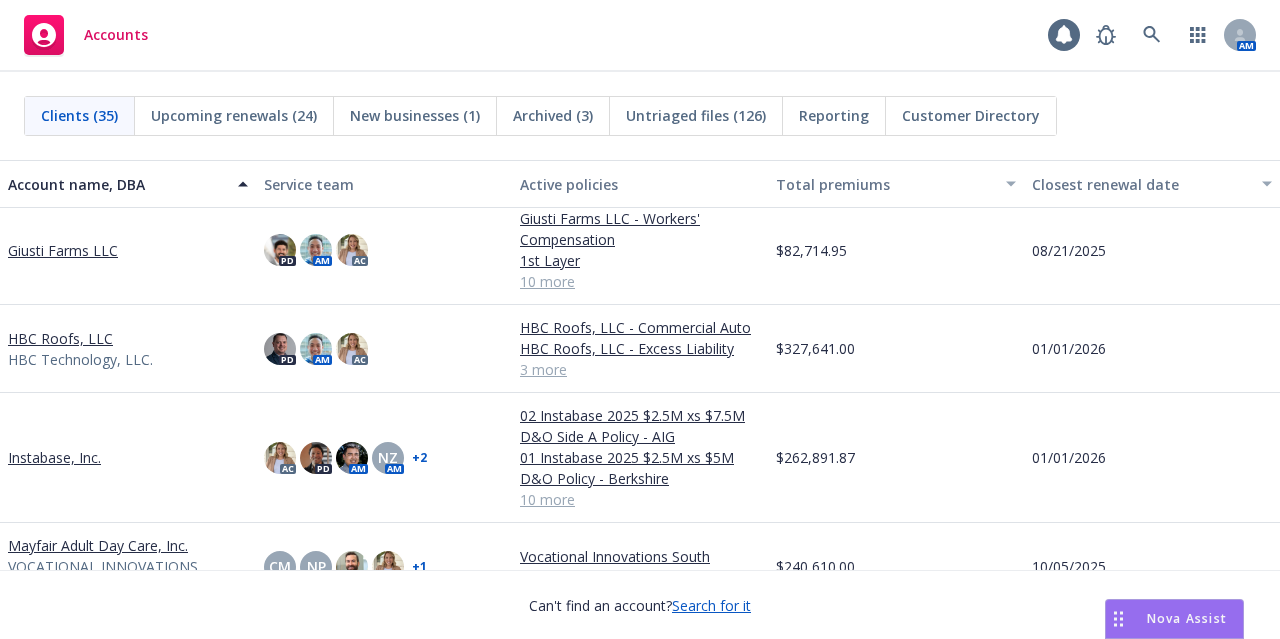 click on "Giusti Farms LLC" at bounding box center (63, 250) 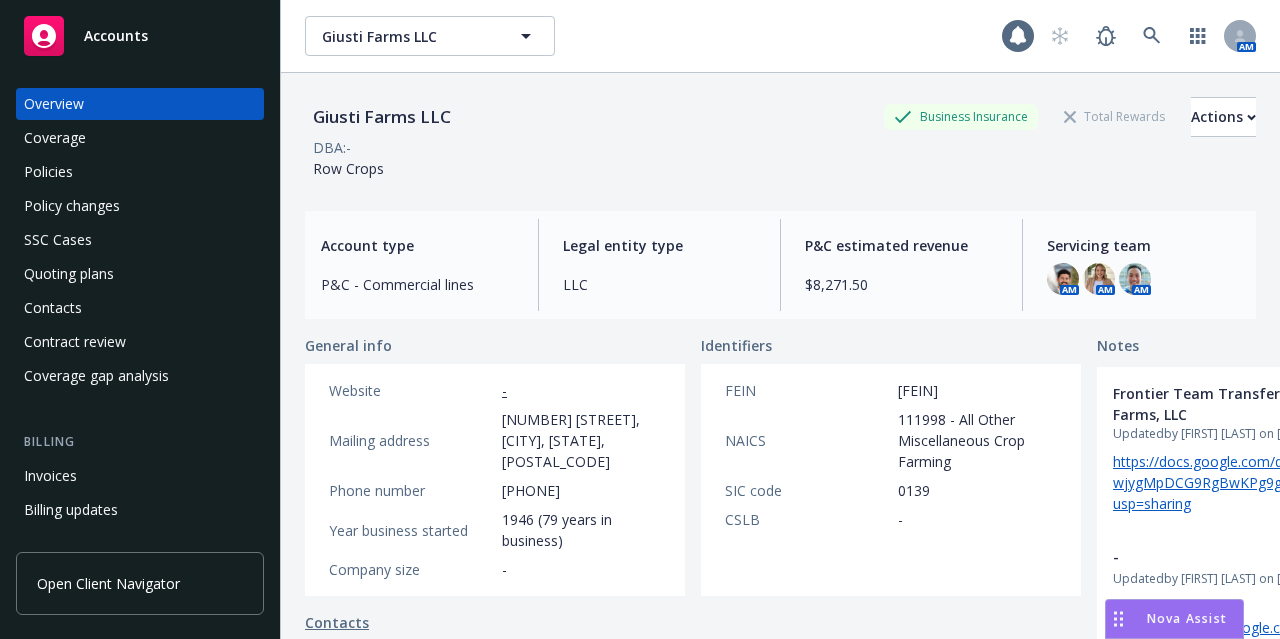click on "Nova Assist" at bounding box center [1174, 619] 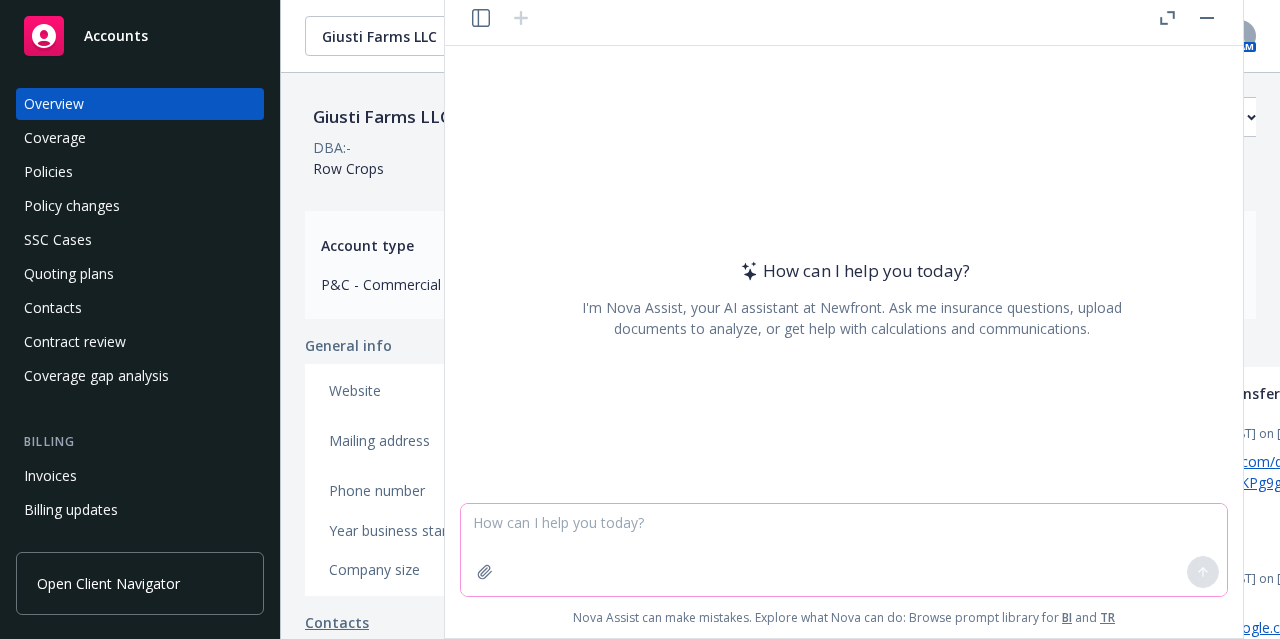 click at bounding box center [844, 550] 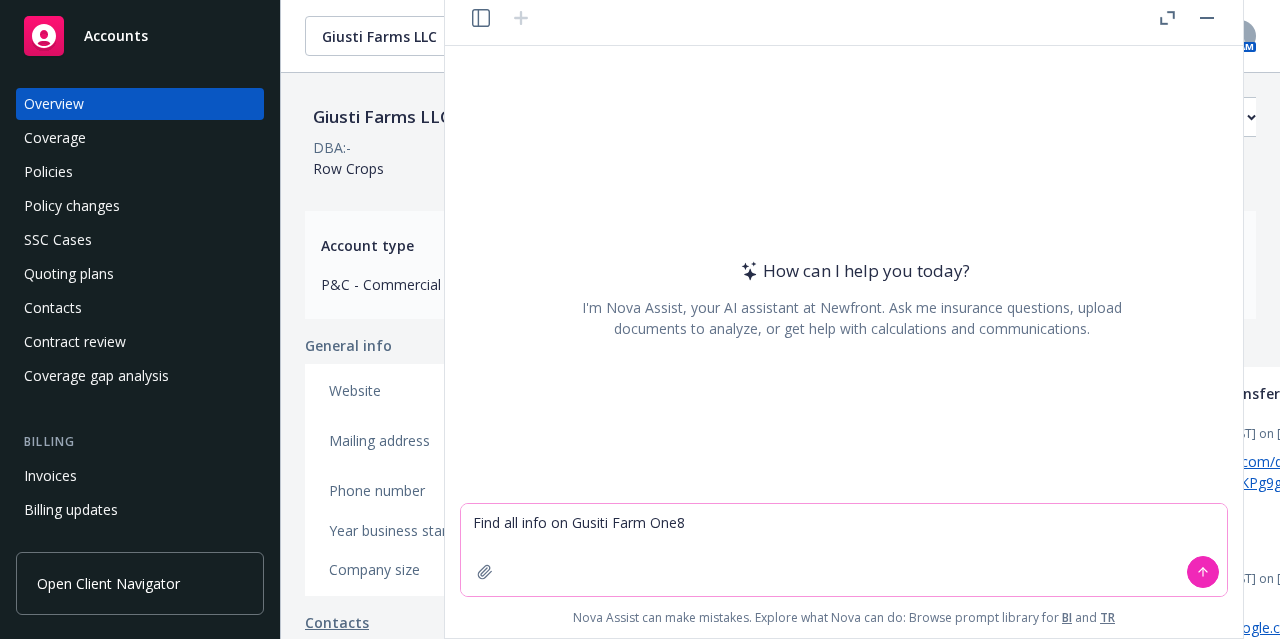 type on "Find all info on [COMPANY_NAME]" 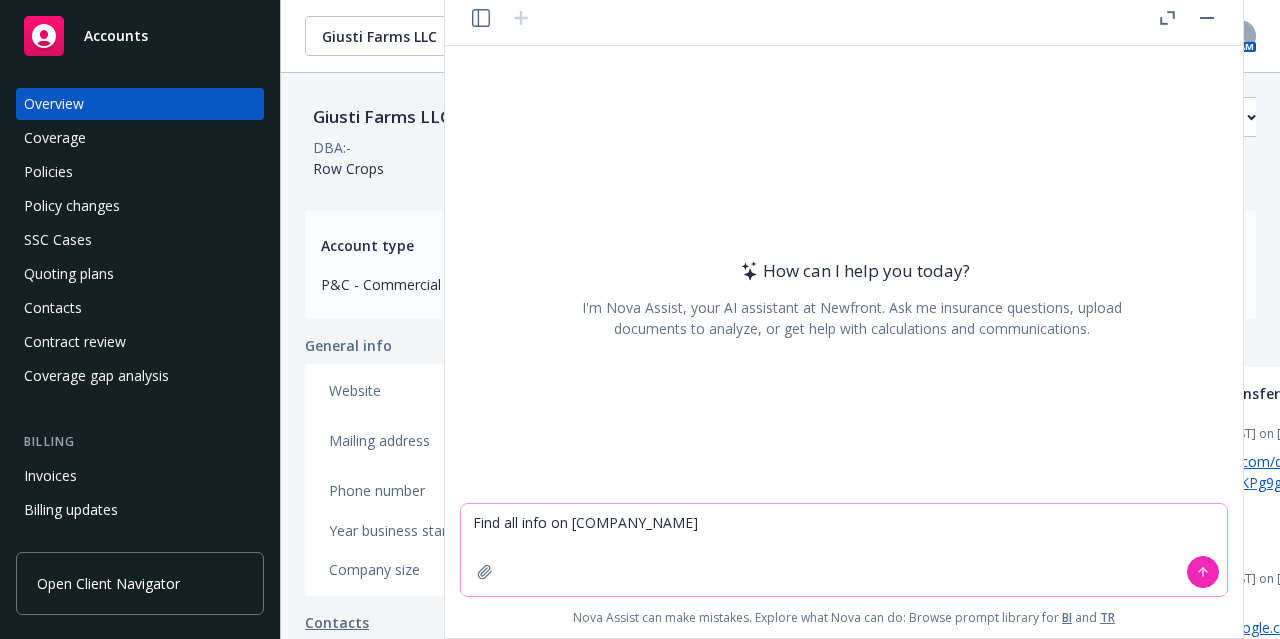 type 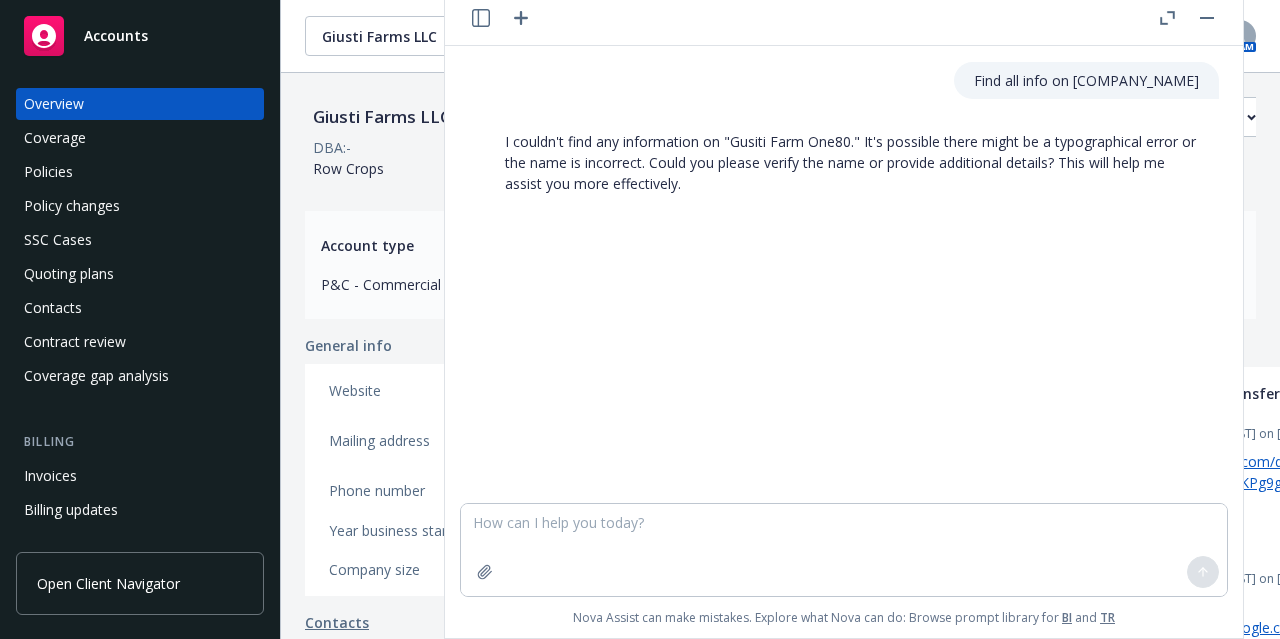 click on "[COMPANY_NAME]   Business Insurance   Total Rewards Actions DBA:  - Row Crops Account type P&C - Commercial lines Legal entity type LLC P&C estimated revenue $[NUMBER] Servicing team AM AM AM General info Website - Mailing address [NUMBER] [STREET], [CITY], [STATE], [POSTAL_CODE] Phone number [PHONE] Year business started [YEAR] ([YEARS] years in business) Company size - Identifiers FEIN [FEIN] NAICS [NAICS] - All Other Miscellaneous Crop Farming SIC code [SIC_CODE] - Contacts Full name Title Email Phone number Key contact [FIRST] [LAST] Owner [EMAIL] [PHONE] Yes DMV CA - [EMAIL] [PHONE] No z [FIRST] [LAST] SCIF (WC Underwriter) [EMAIL] [PHONE] No [FIRST] [LAST] - [EMAIL] ([PHONE]) No Named insureds [FIRST] [LAST] [FIRST] [LAST] [FIRST] [LAST] [COMPANY_NAME] [FIRST] [LAST] [FIRST] [LAST] The [LAST] Family Trust Affiliated accounts There are no affiliated accounts yet Add affiliated account Notes Updated  by [FIRST] [LAST]   - Updated
( )" at bounding box center [780, 392] 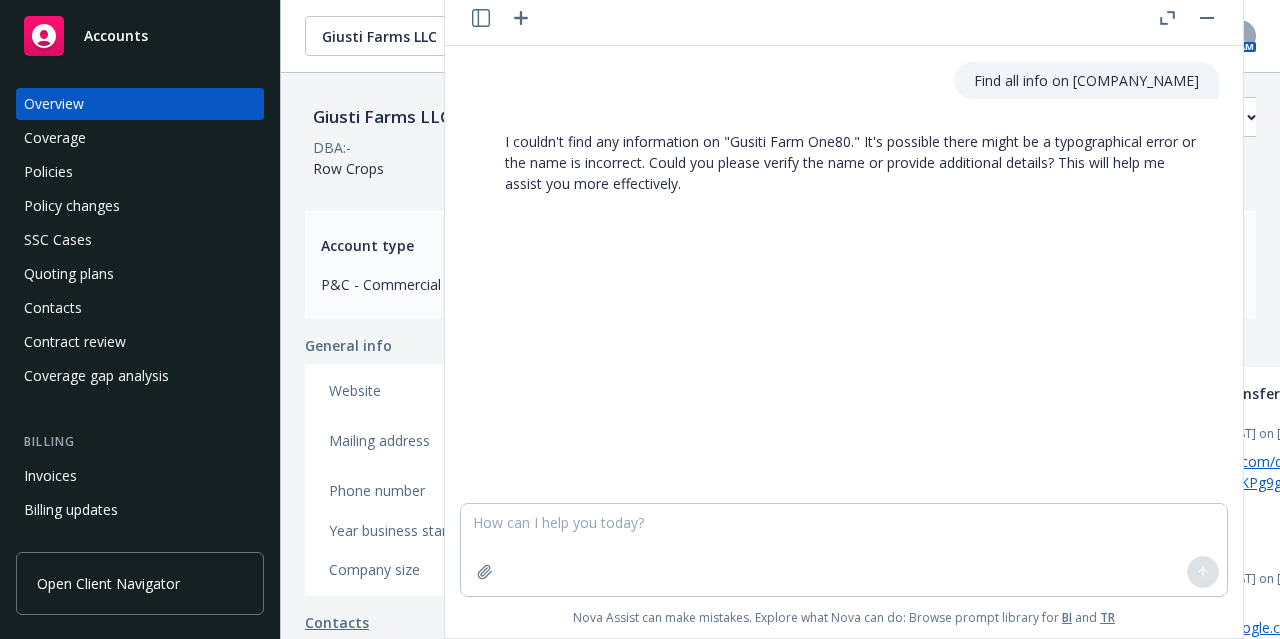 click at bounding box center [1207, 18] 